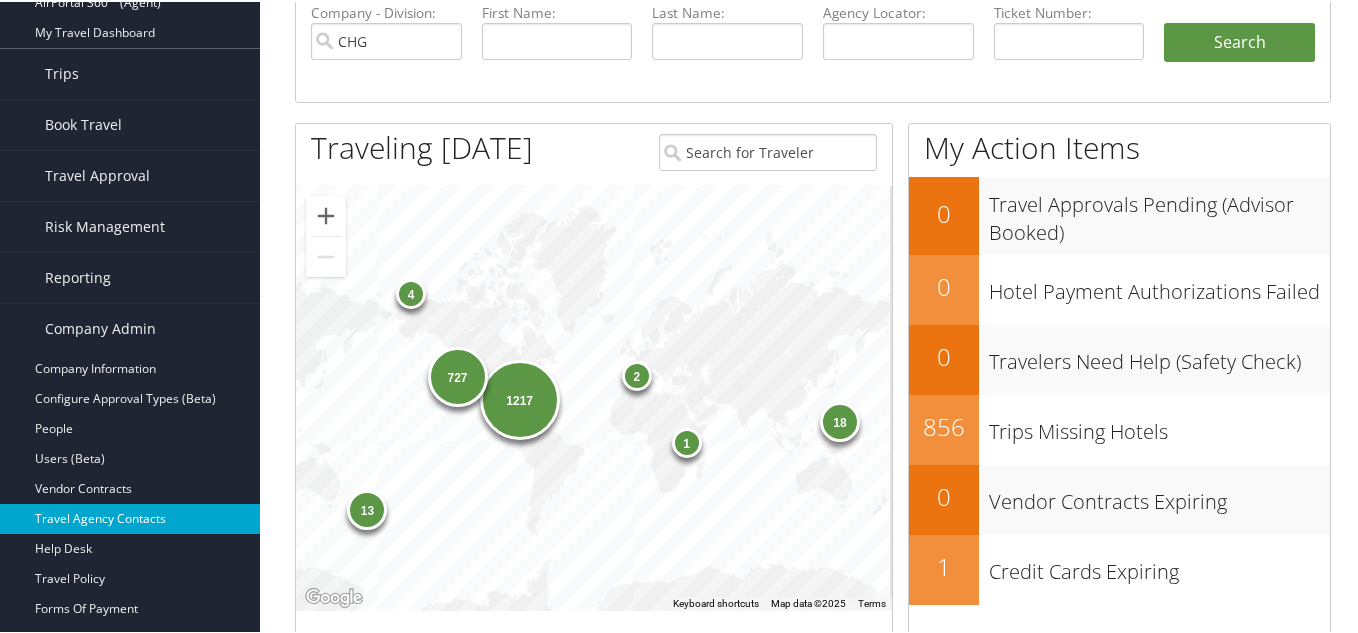 scroll, scrollTop: 200, scrollLeft: 0, axis: vertical 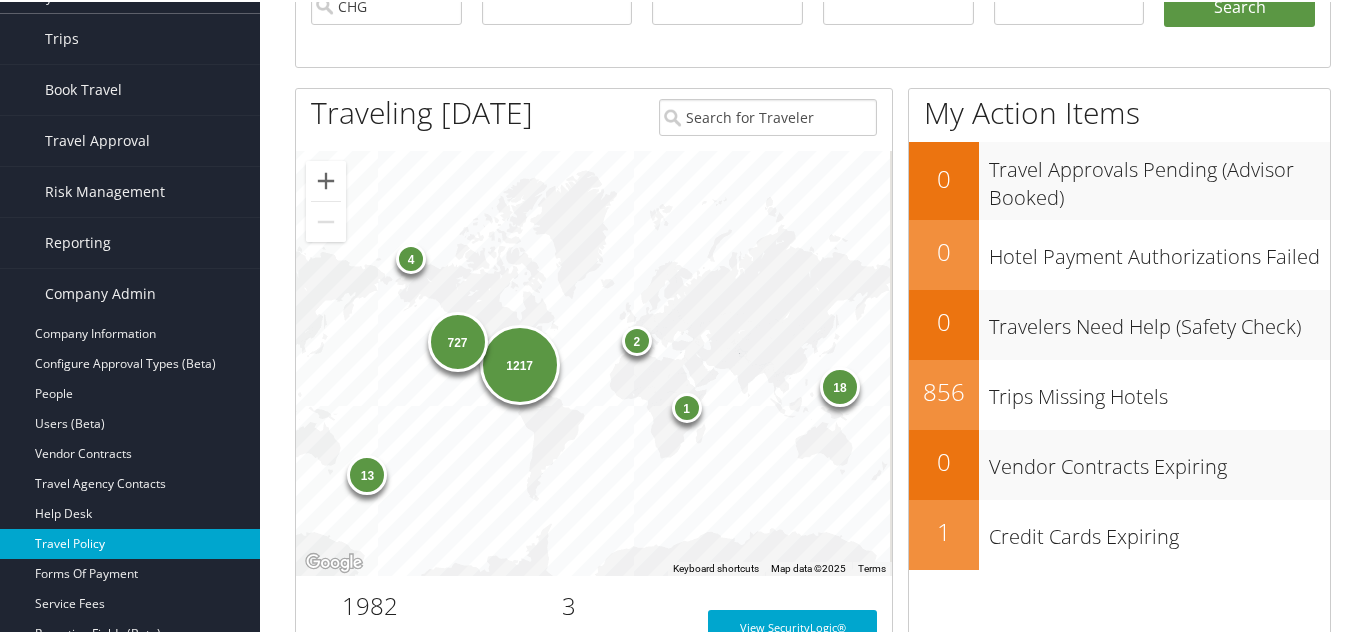 click on "Travel Policy" at bounding box center (130, 542) 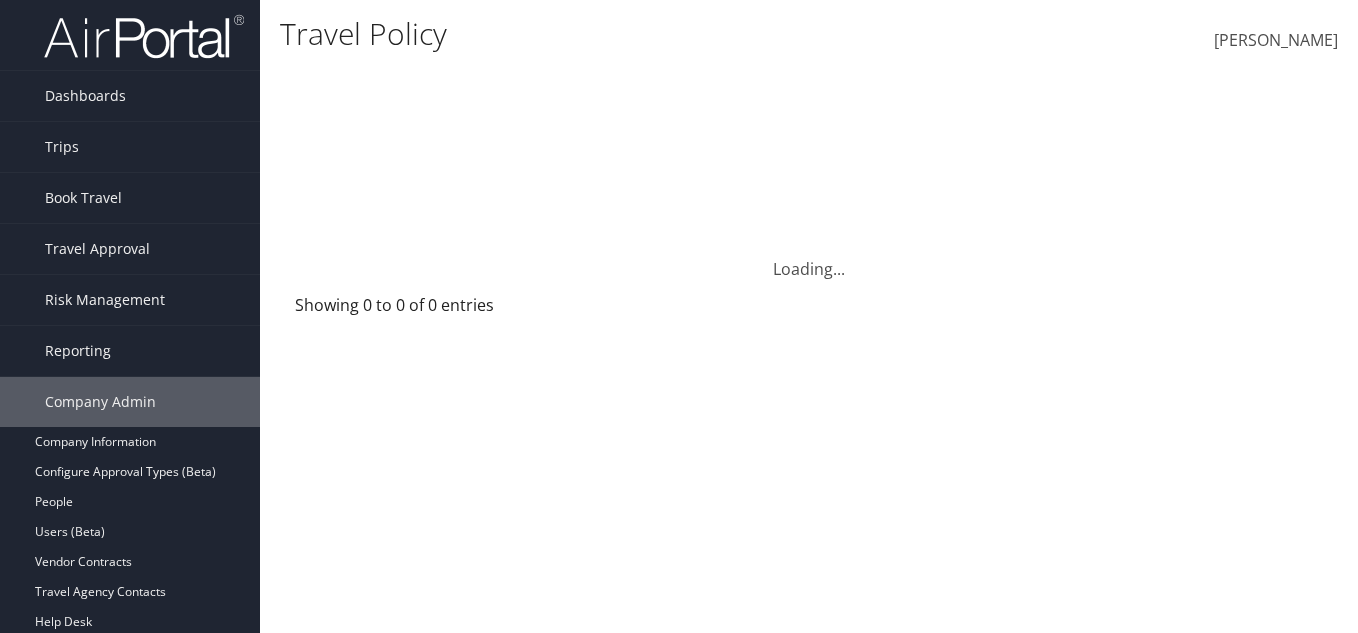 scroll, scrollTop: 0, scrollLeft: 0, axis: both 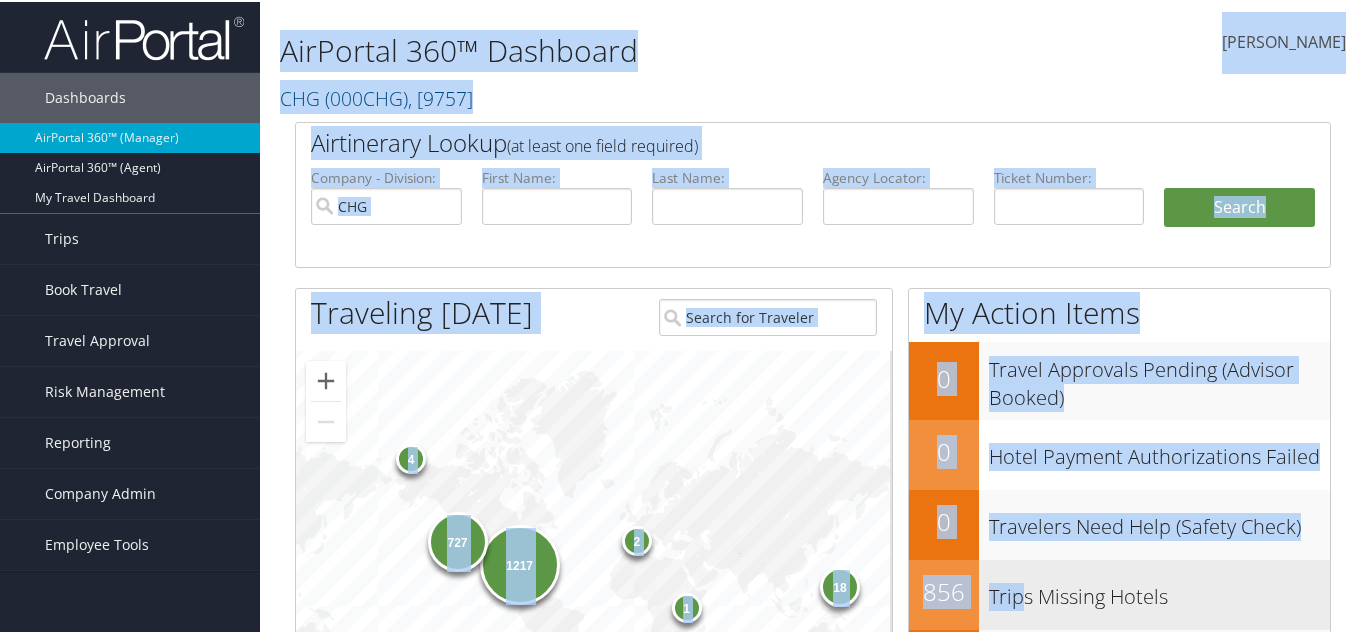 drag, startPoint x: 281, startPoint y: 38, endPoint x: 1029, endPoint y: 601, distance: 936.20135 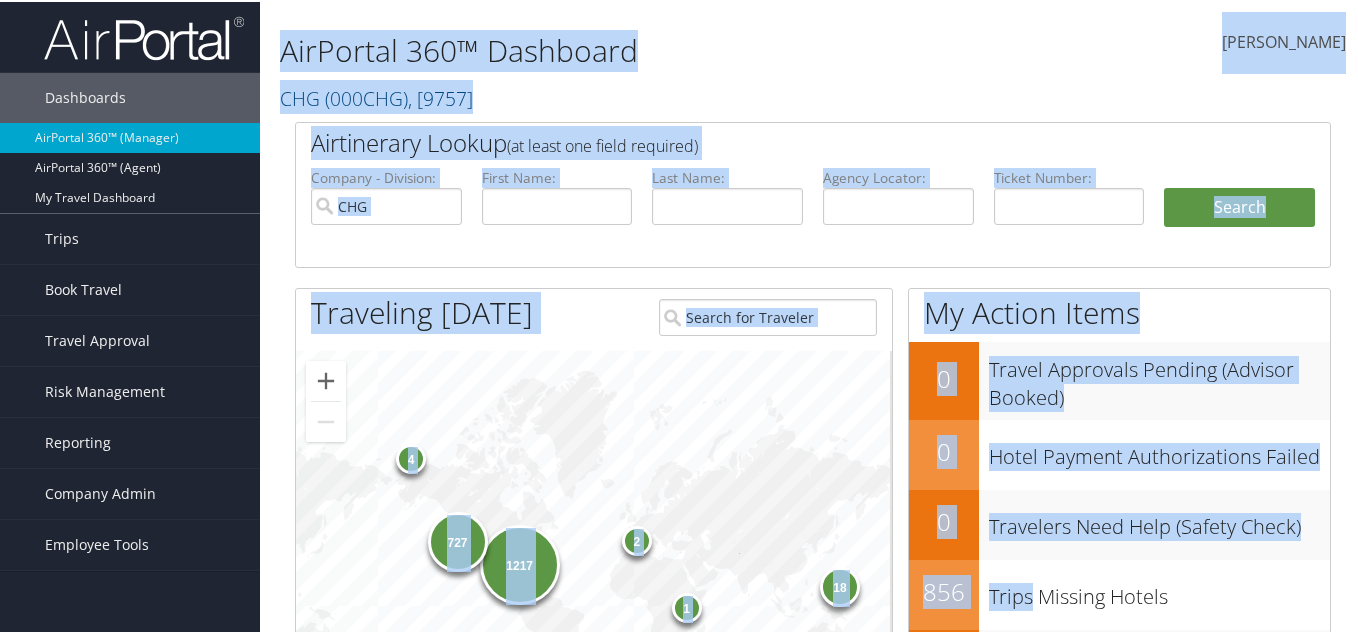 click on "Last Name:" at bounding box center [727, 212] 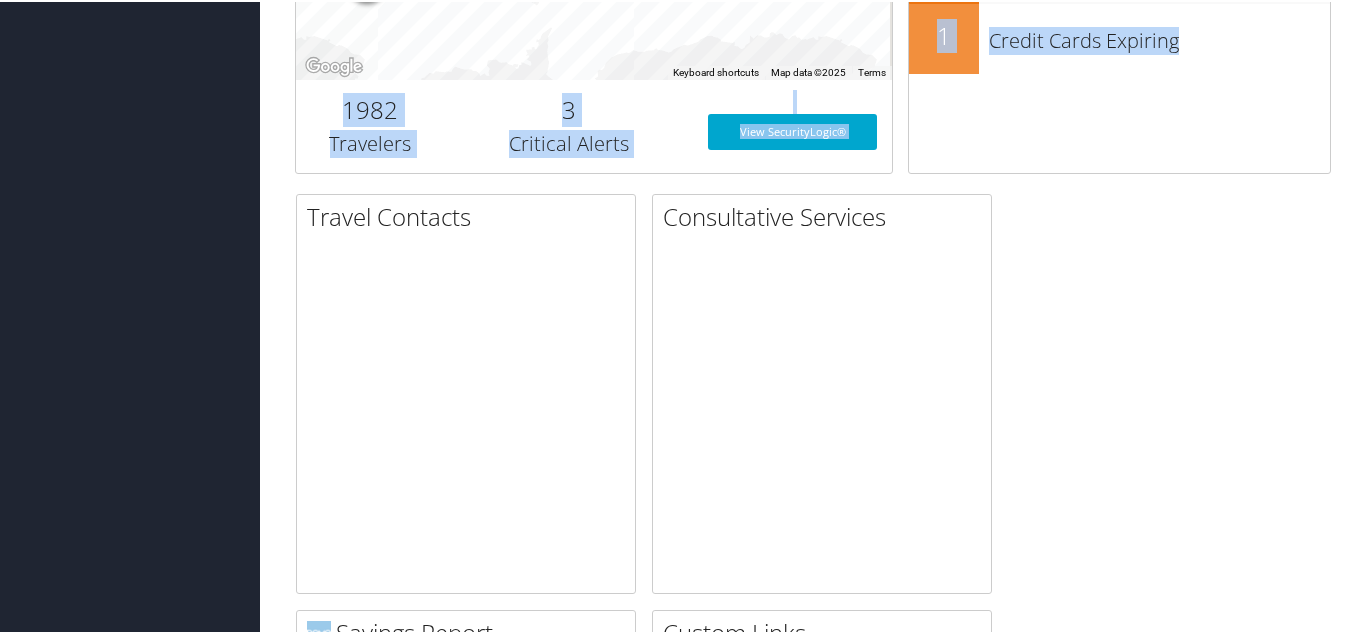 drag, startPoint x: 281, startPoint y: 36, endPoint x: 1277, endPoint y: 662, distance: 1176.3894 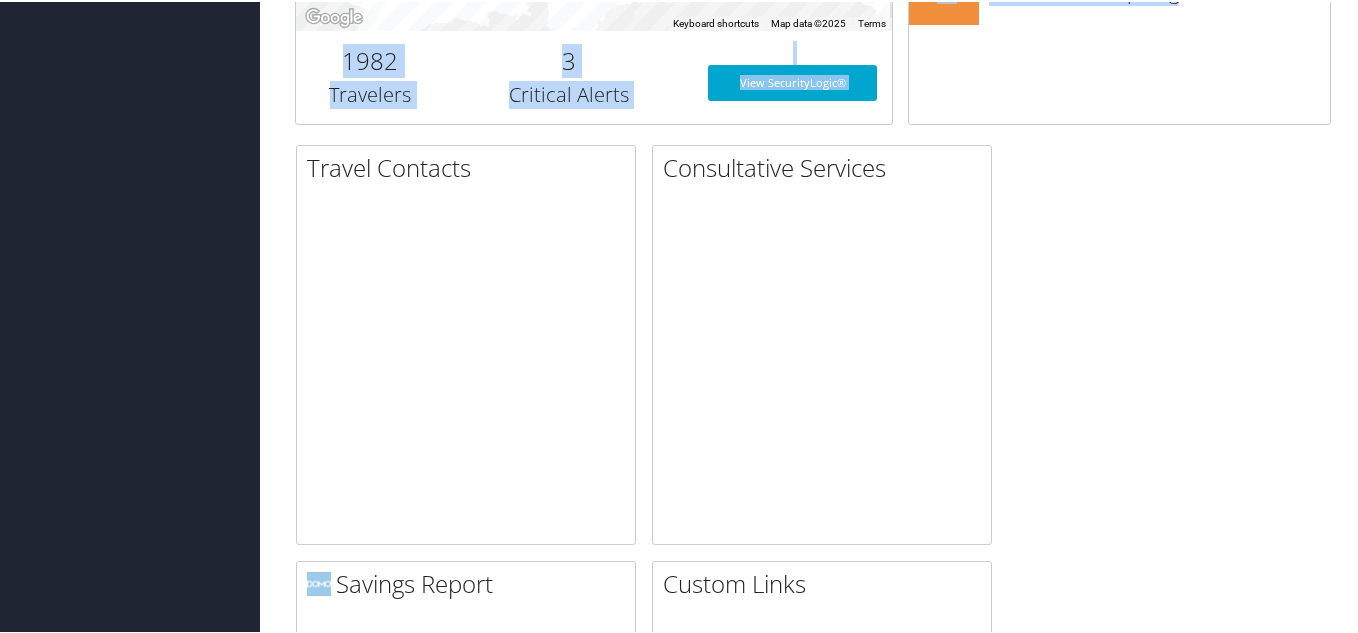 click on "Travel Contacts
Small
Medium
Consultative Services
Small
Medium
Savings Report
Small
Medium
Large
View Details" at bounding box center [813, 2423] 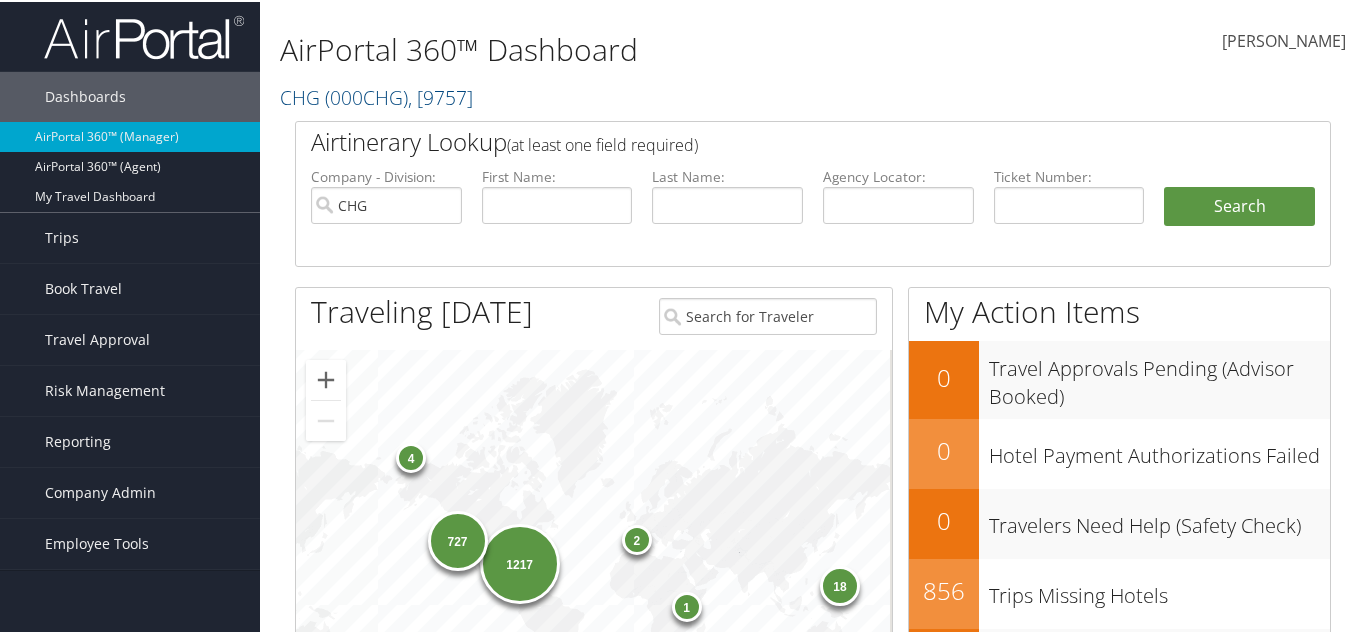 scroll, scrollTop: 0, scrollLeft: 0, axis: both 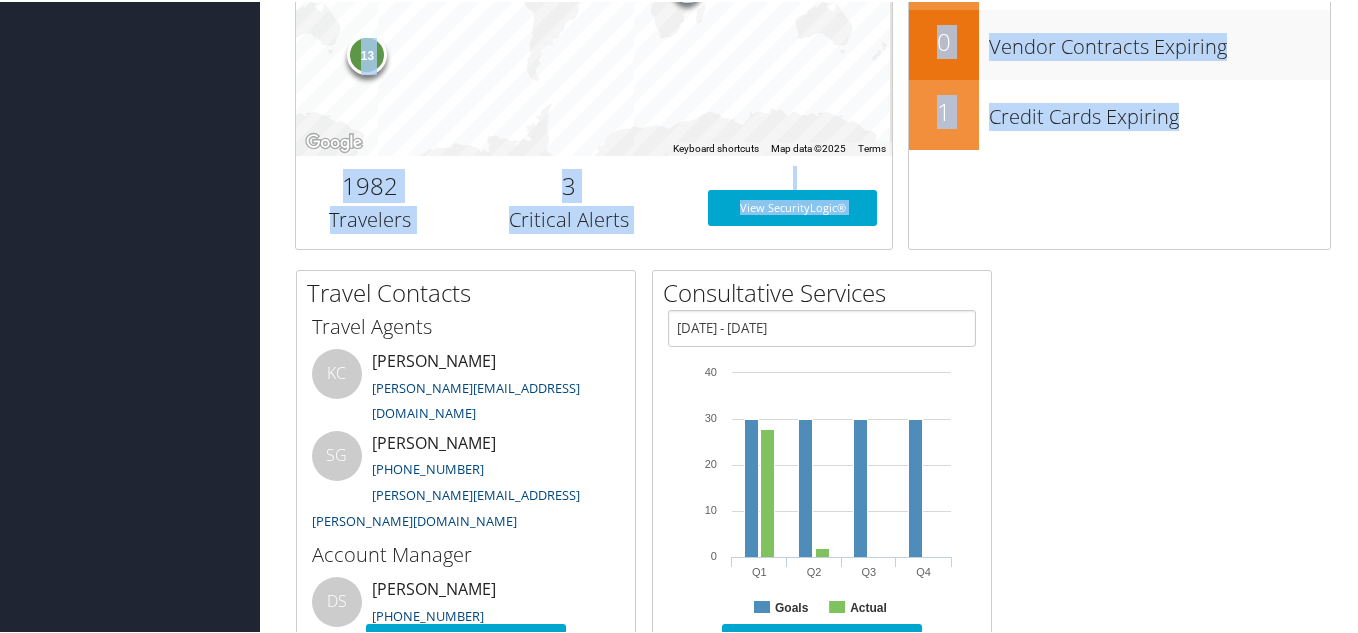 drag, startPoint x: 273, startPoint y: 43, endPoint x: 1094, endPoint y: 540, distance: 959.7135 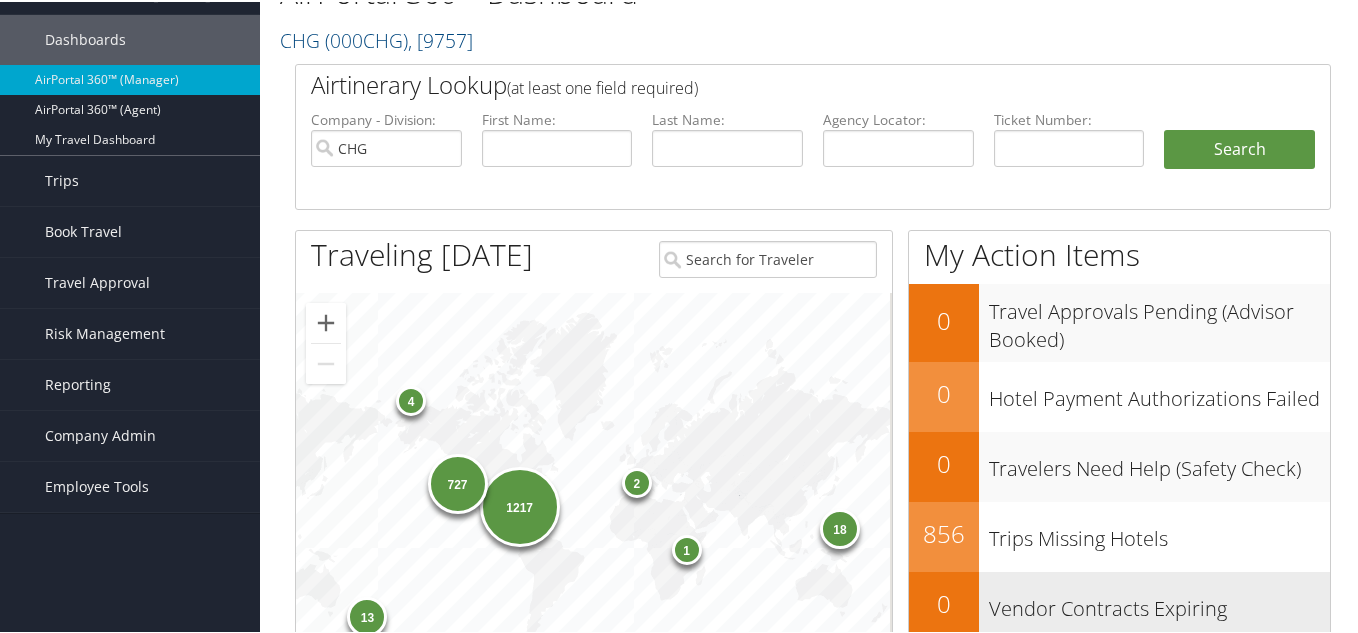 scroll, scrollTop: 0, scrollLeft: 0, axis: both 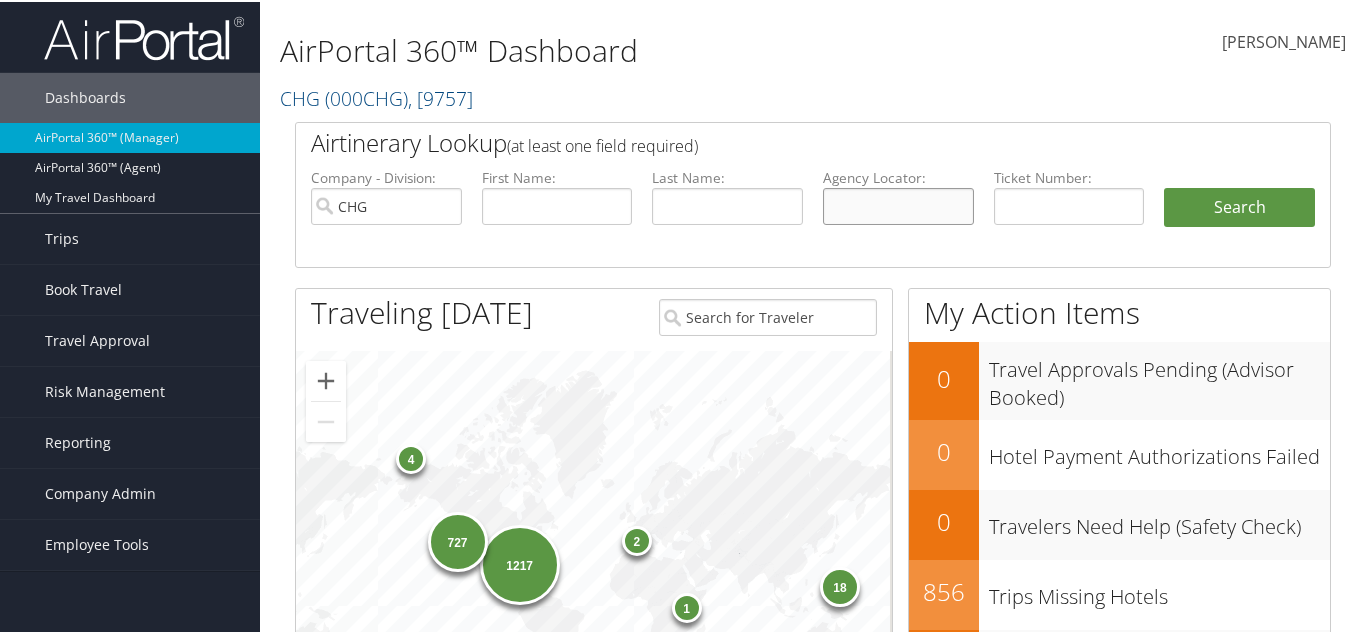 click at bounding box center [898, 204] 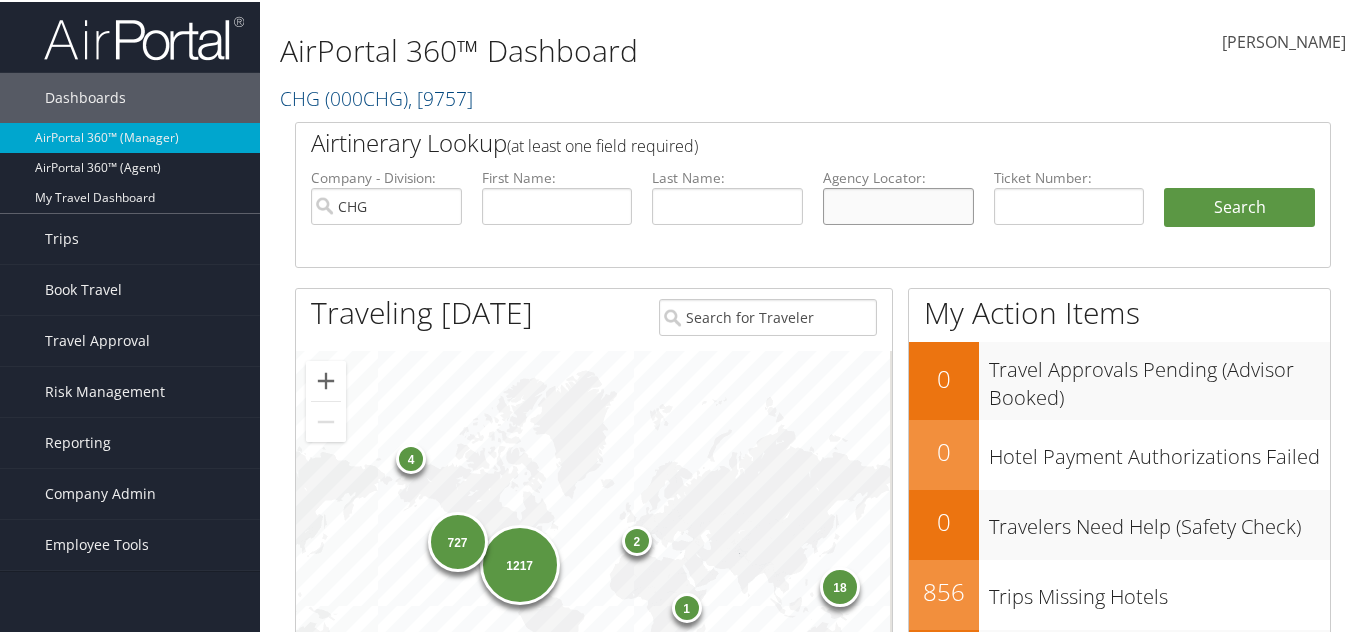 paste on "CLDTBG" 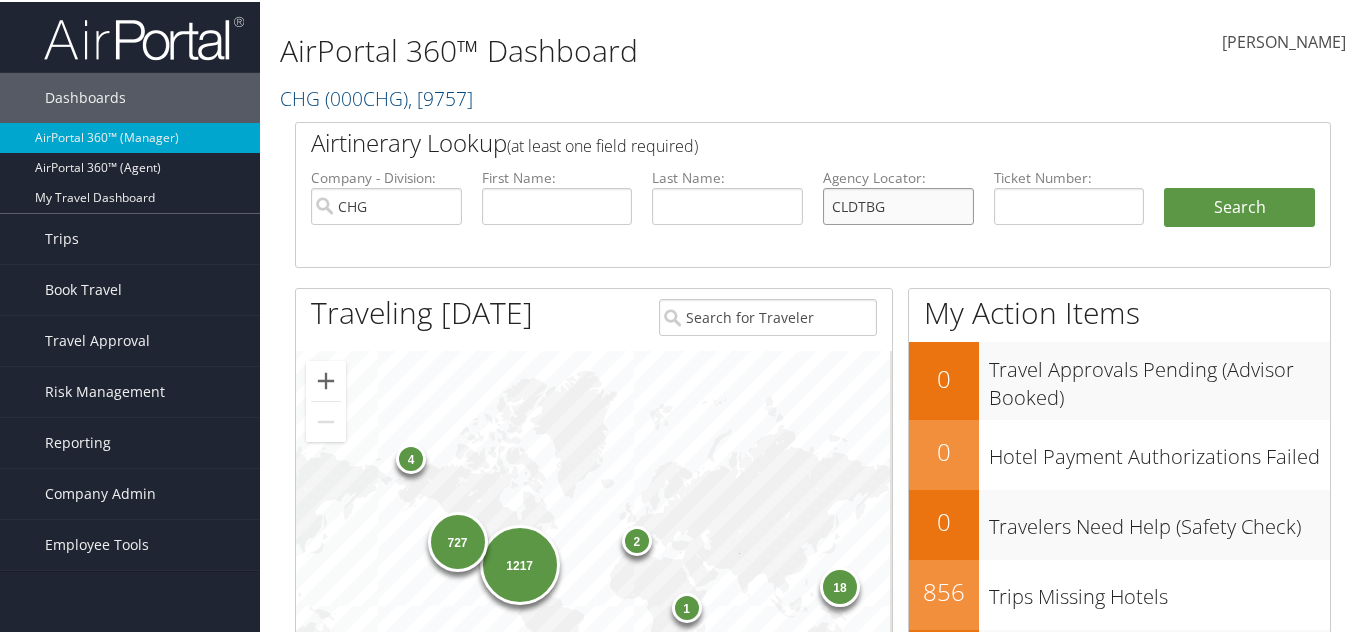 type on "CLDTBG" 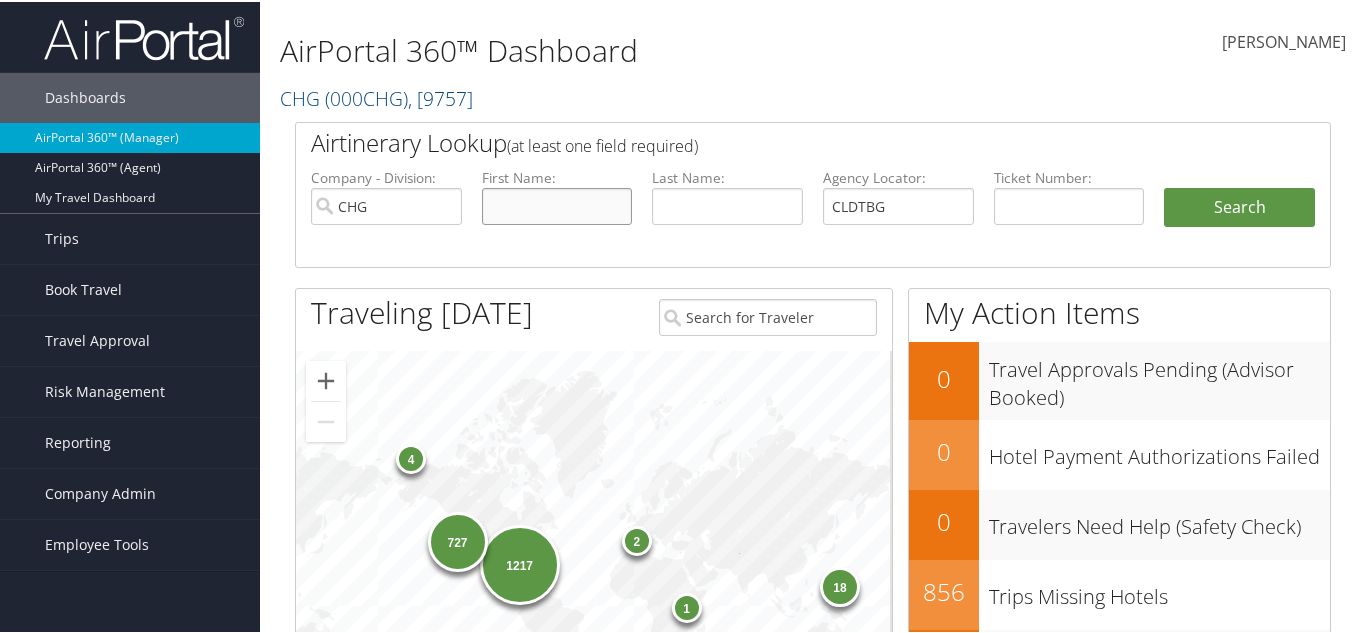 drag, startPoint x: 300, startPoint y: 230, endPoint x: 316, endPoint y: 243, distance: 20.615528 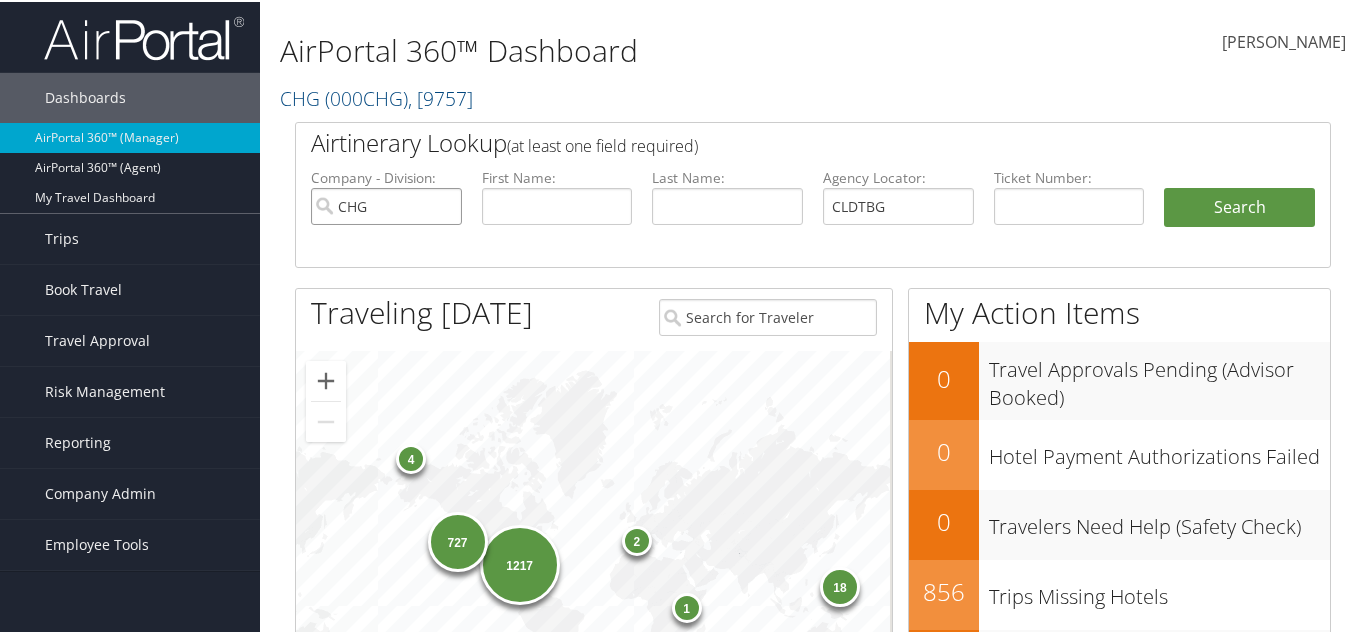 click on "CHG" at bounding box center [386, 204] 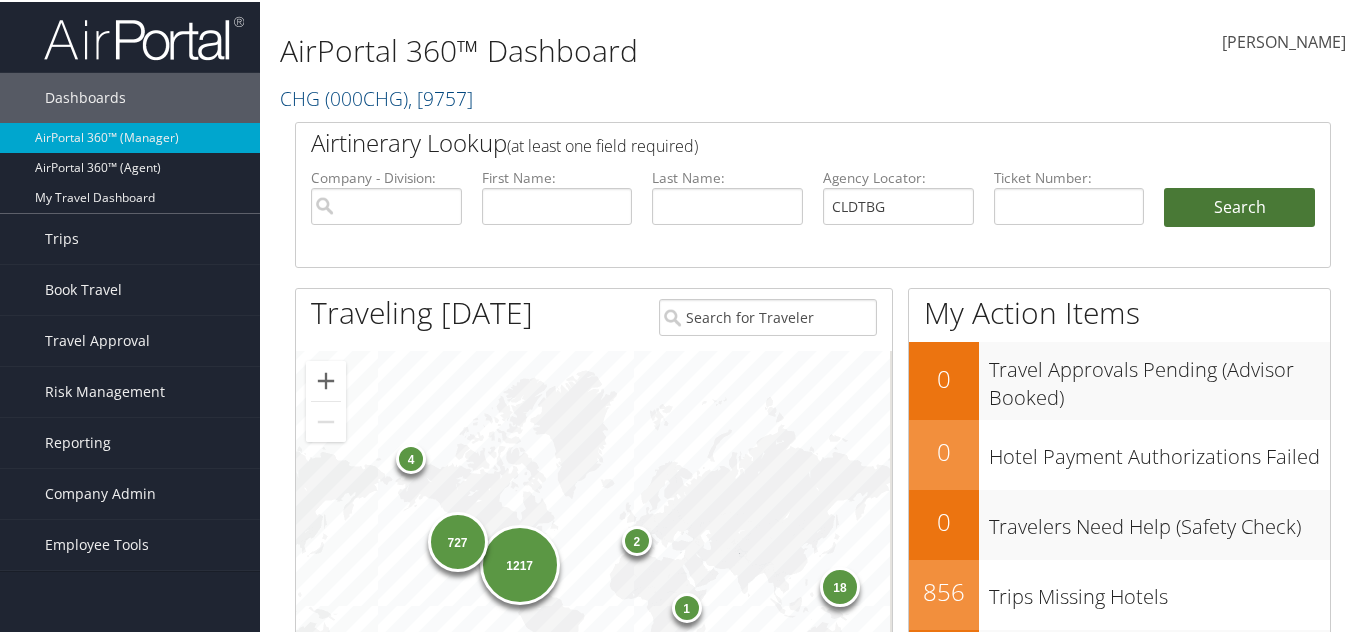 click on "Search" at bounding box center [1239, 206] 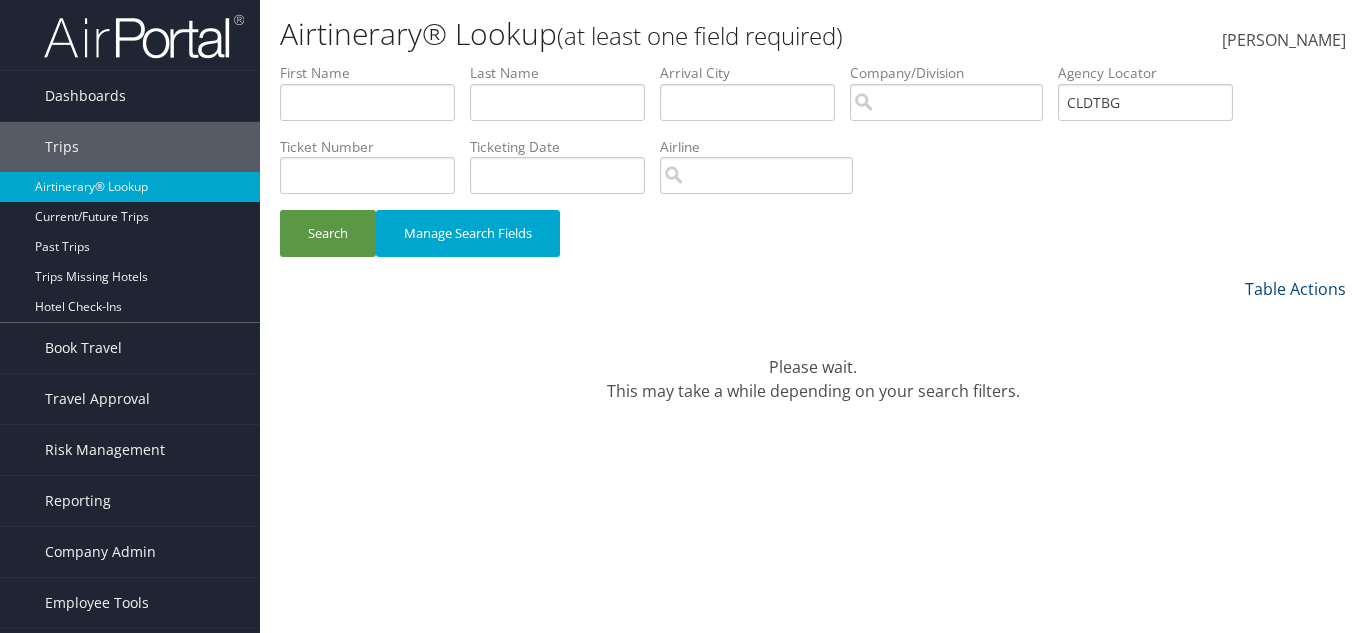 scroll, scrollTop: 0, scrollLeft: 0, axis: both 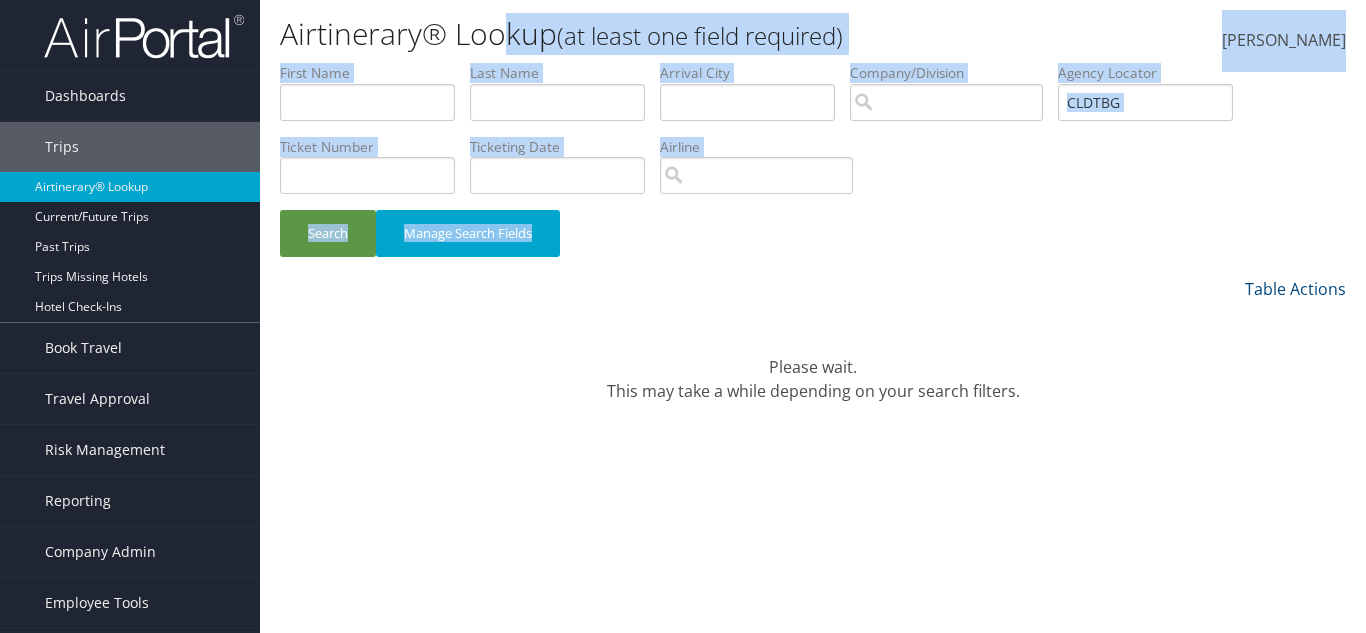 click on "First Name" at bounding box center [375, 73] 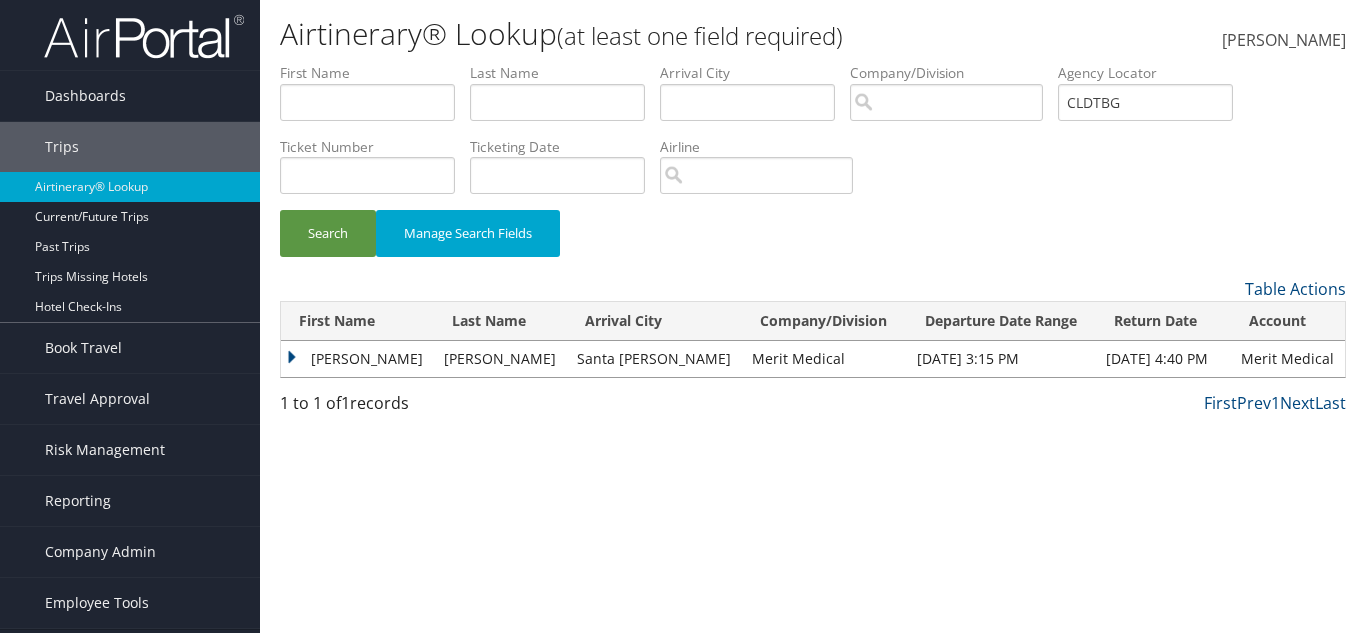 click on "STEPHANIE ROSE" at bounding box center [357, 359] 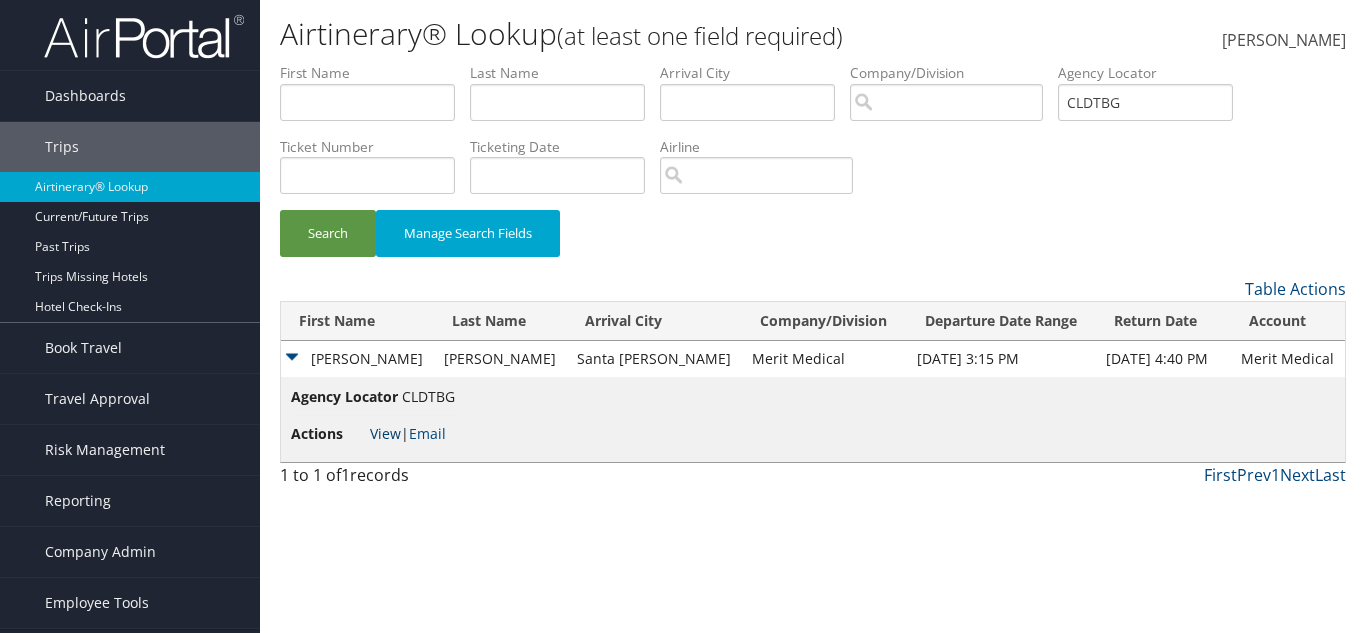 click on "View" at bounding box center [385, 433] 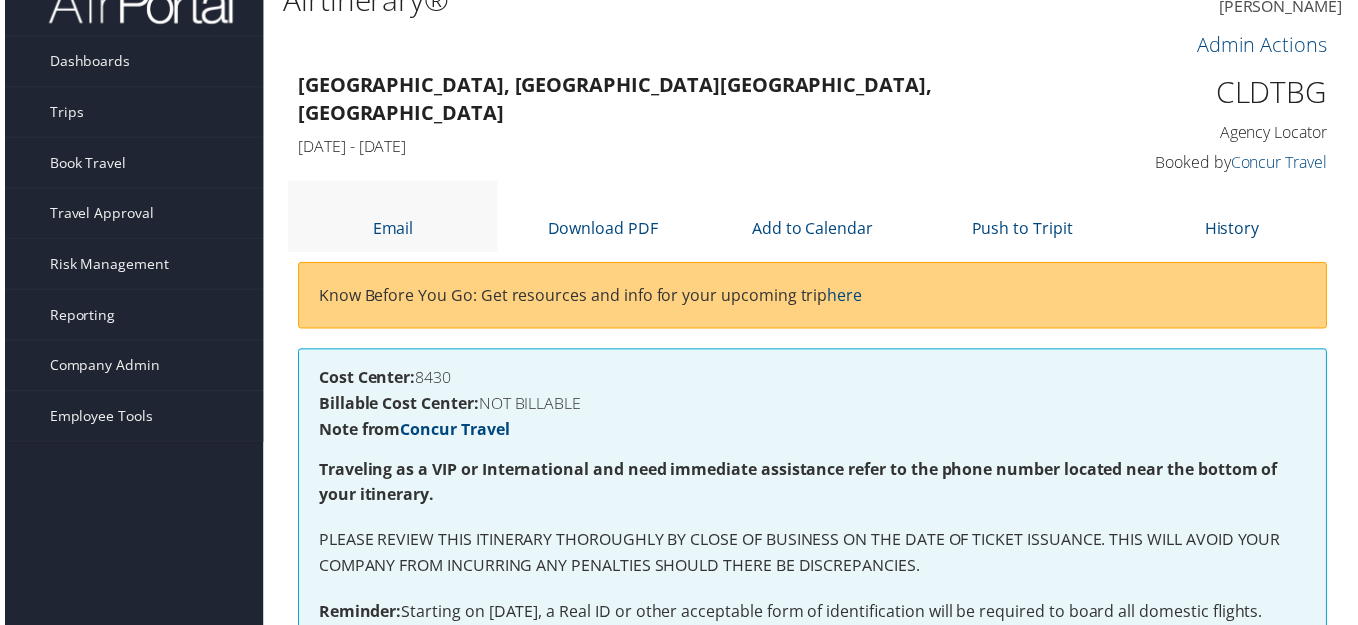 scroll, scrollTop: 0, scrollLeft: 0, axis: both 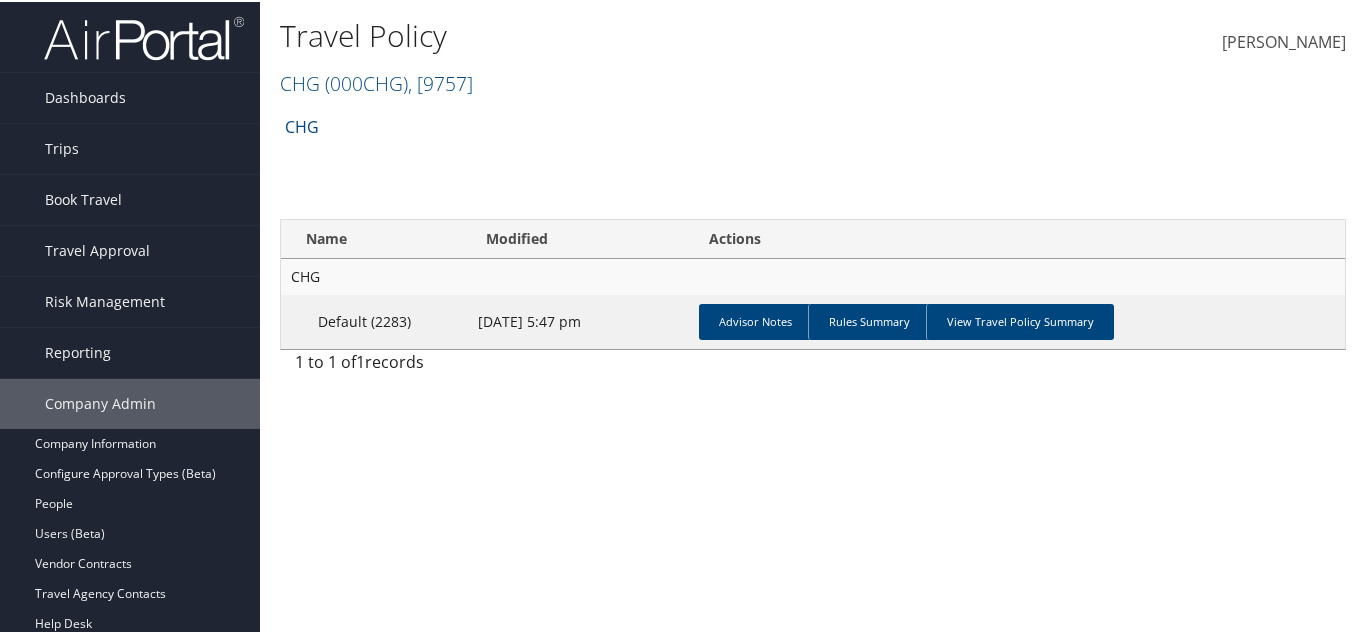 click on "Advisor Notes Rules Summary View Travel Policy Summary" at bounding box center [1018, 320] 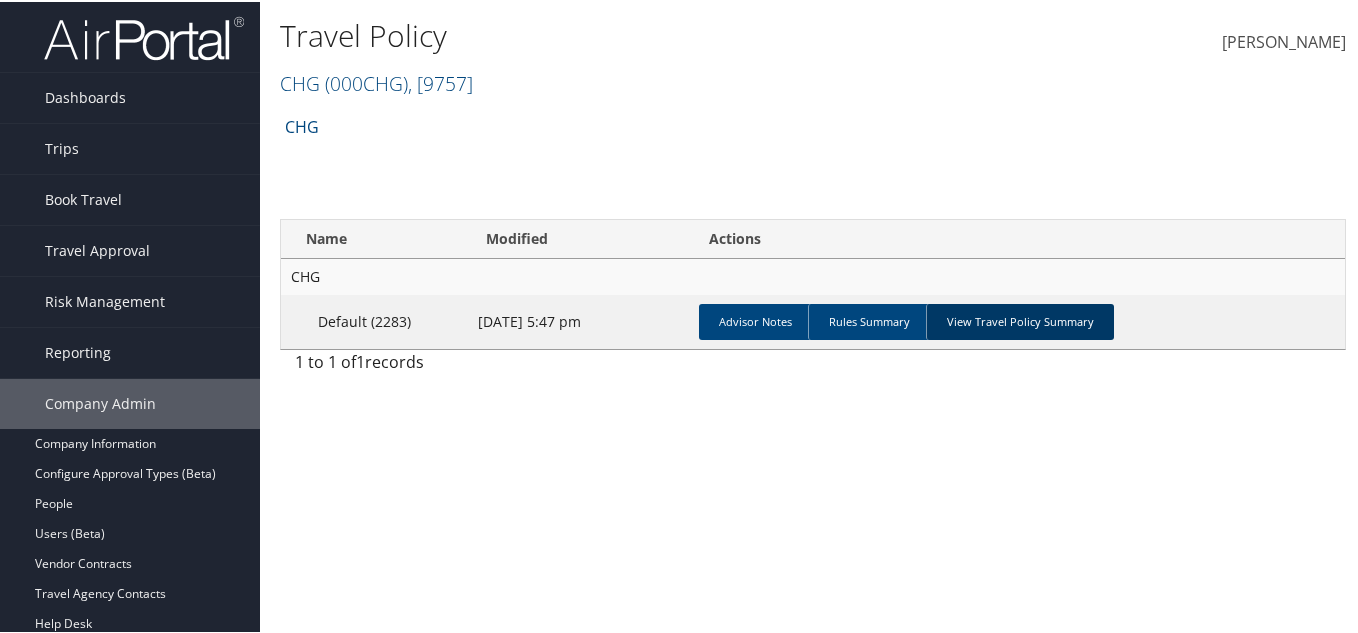 click on "View Travel Policy Summary" at bounding box center (1020, 320) 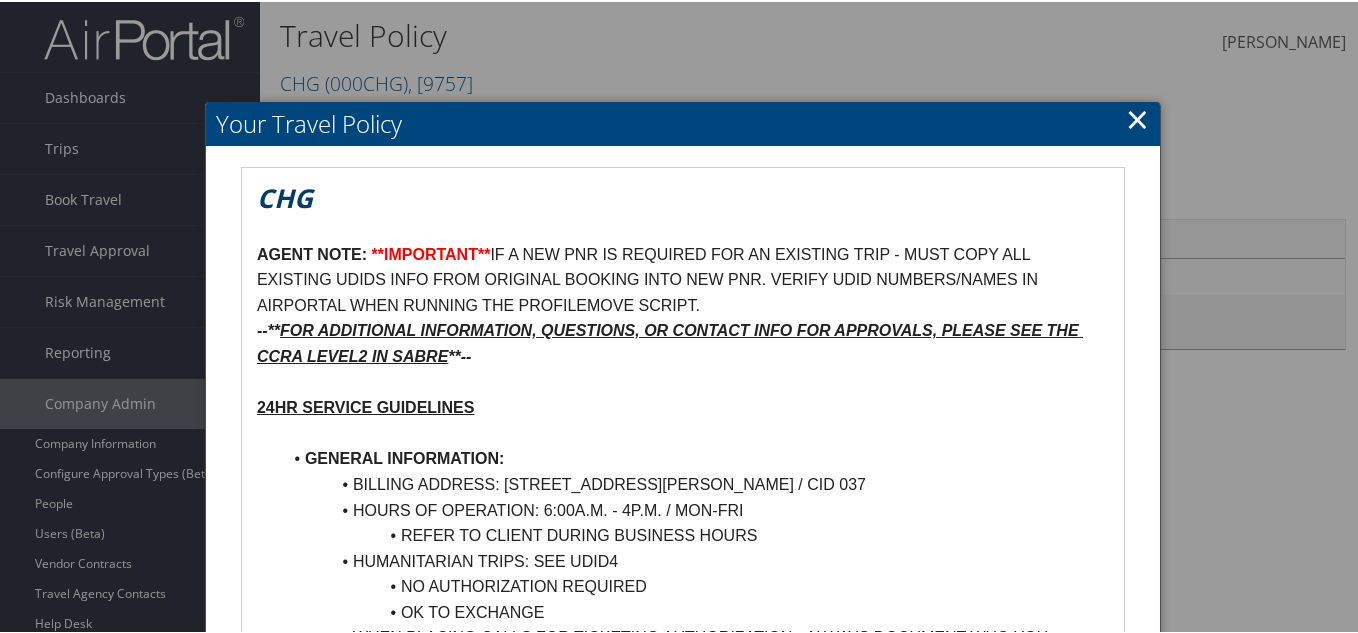 click on "×" at bounding box center [1137, 117] 